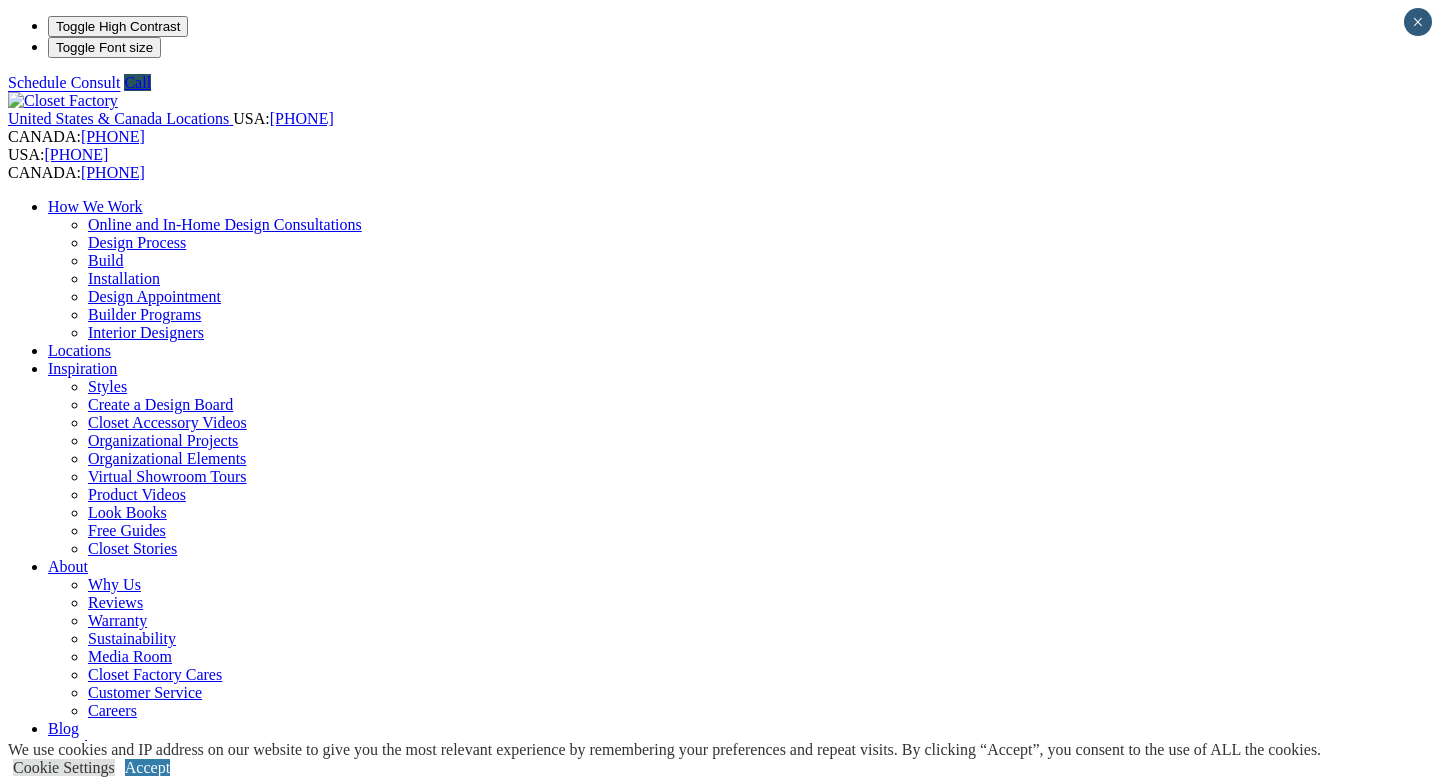 scroll, scrollTop: 0, scrollLeft: 0, axis: both 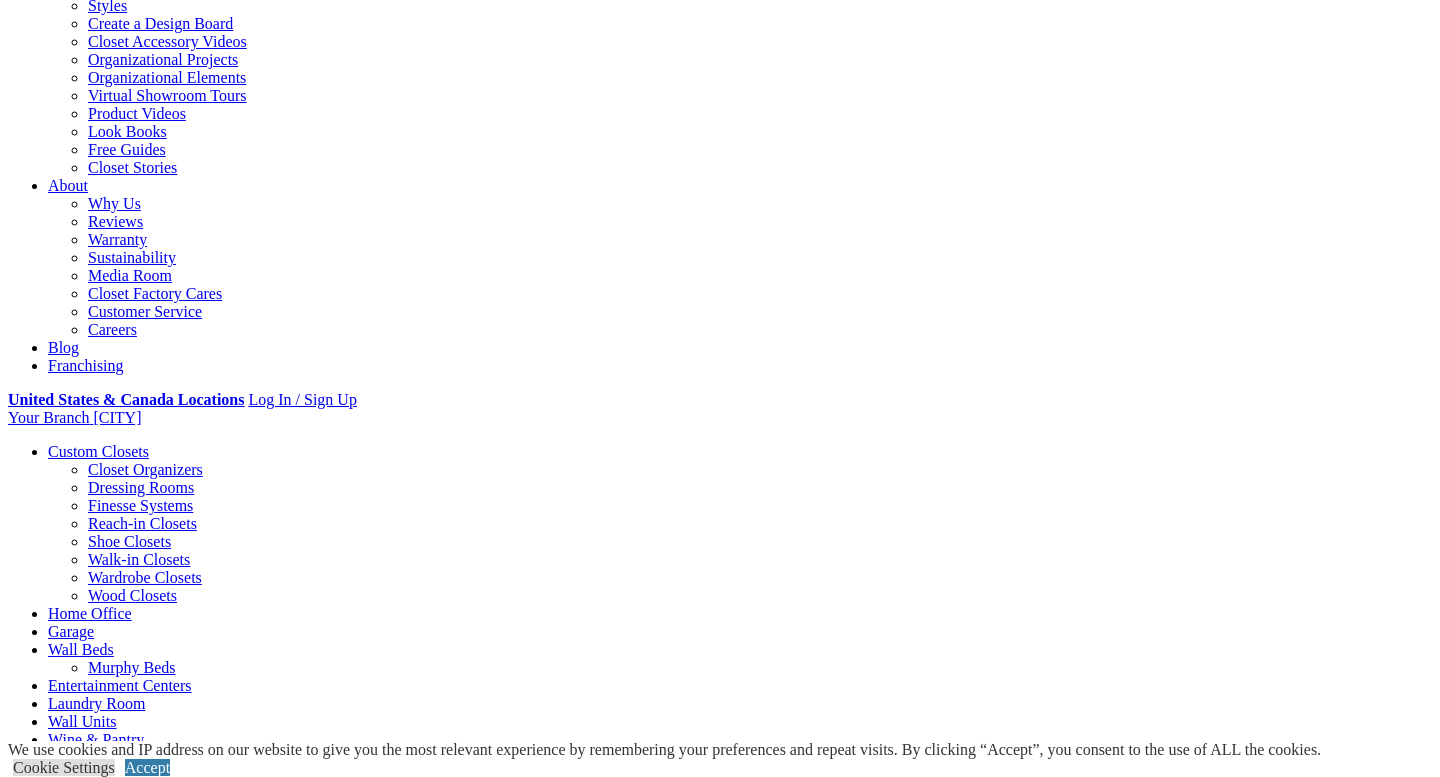 click on "Wardrobe Closets" at bounding box center [145, 577] 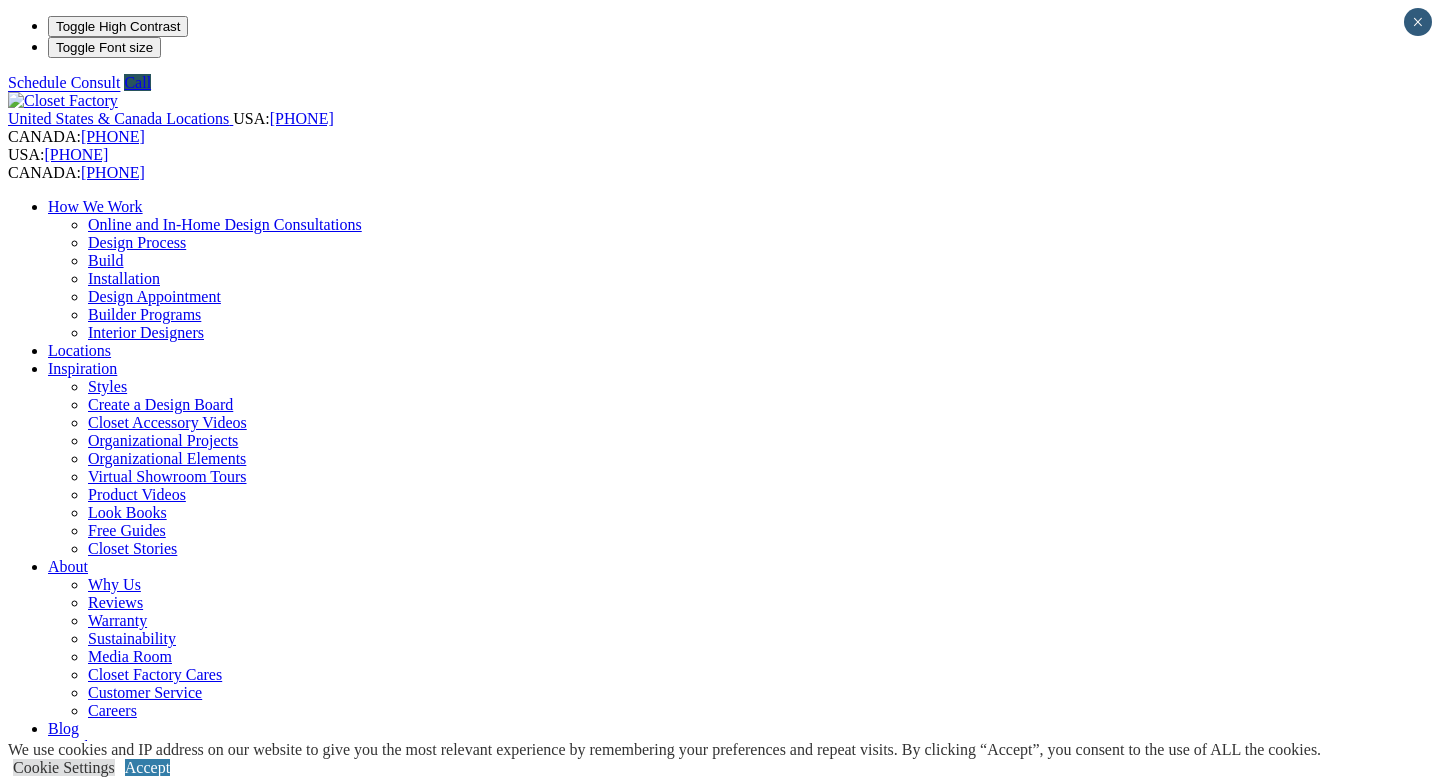 scroll, scrollTop: 0, scrollLeft: 0, axis: both 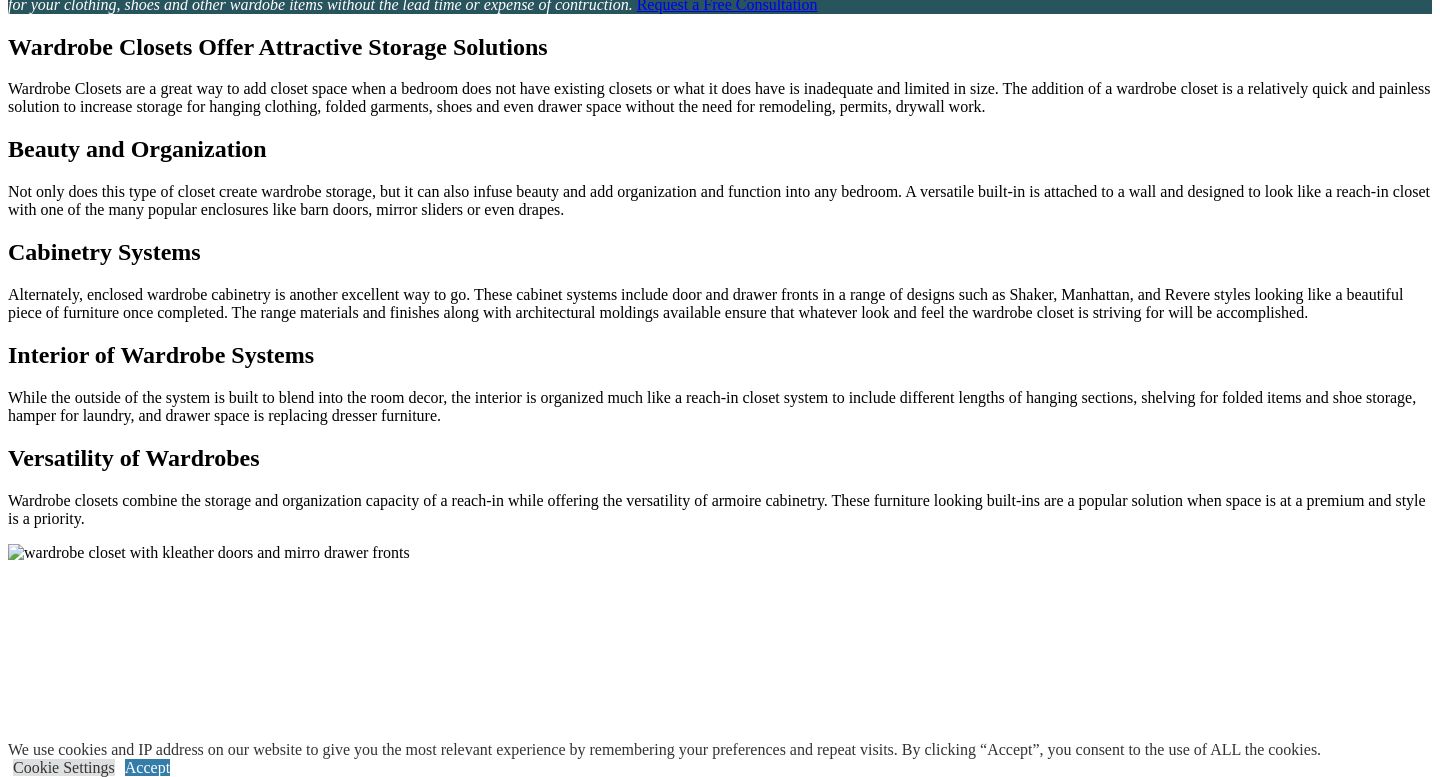 click on "CLOSE (X)" at bounding box center (46, -32) 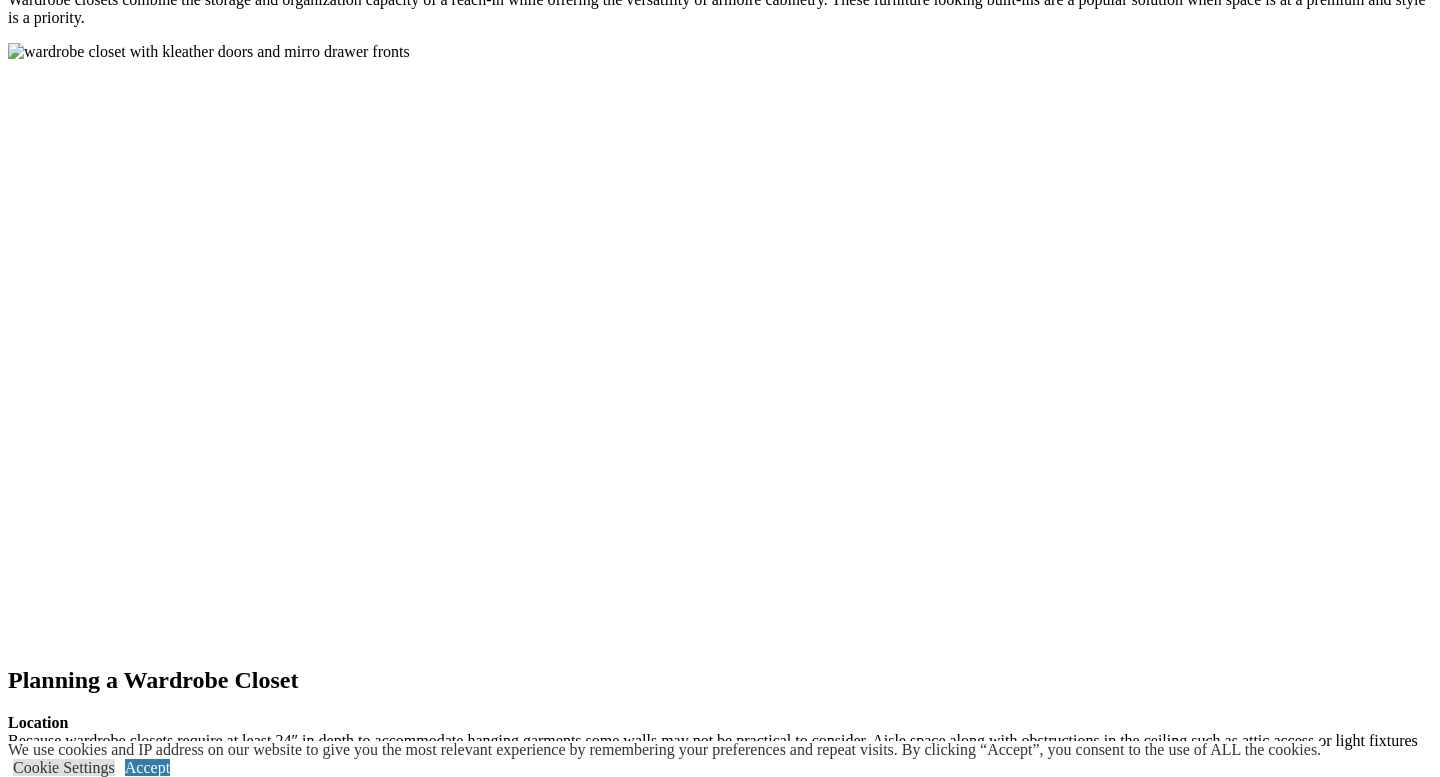 click on "next" at bounding box center [720, 1810] 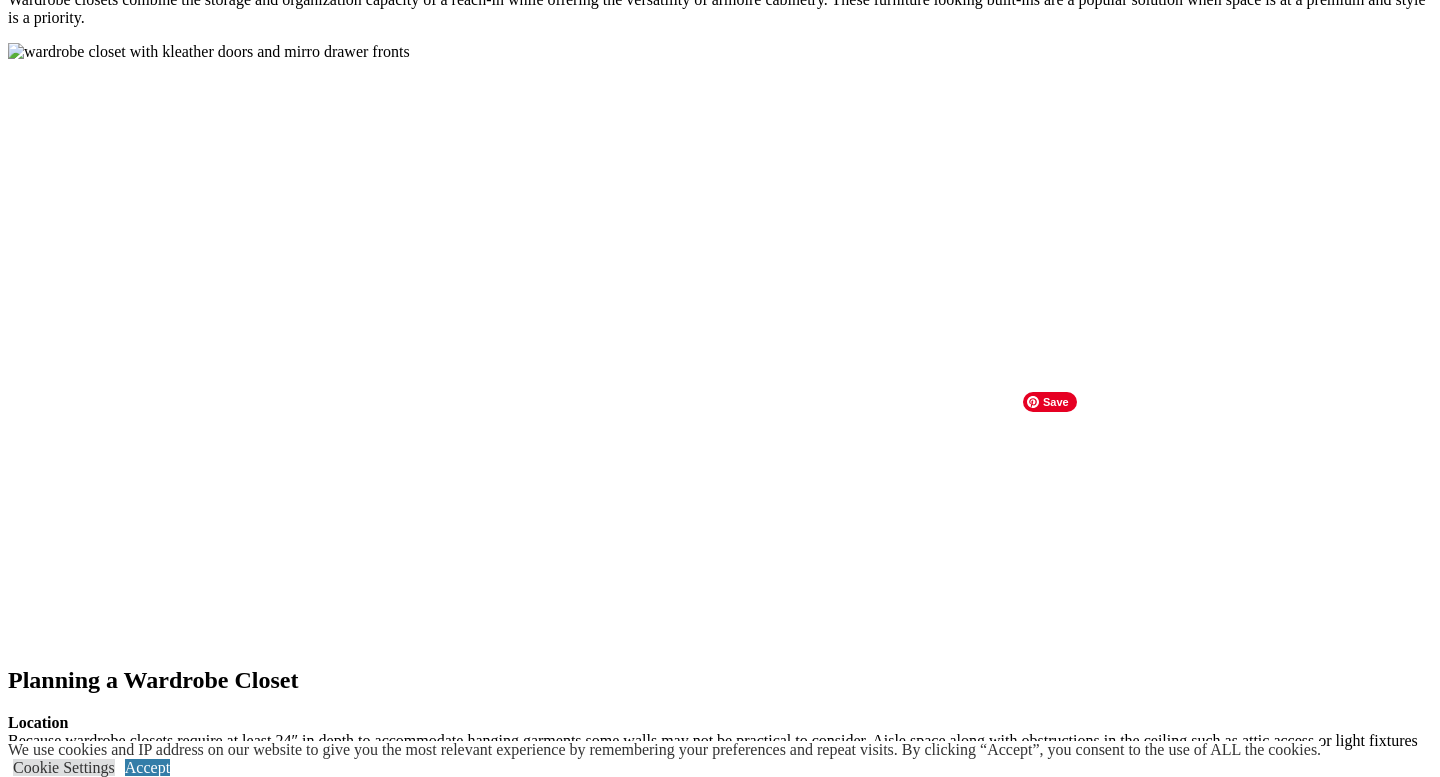 click at bounding box center [-140, 1765] 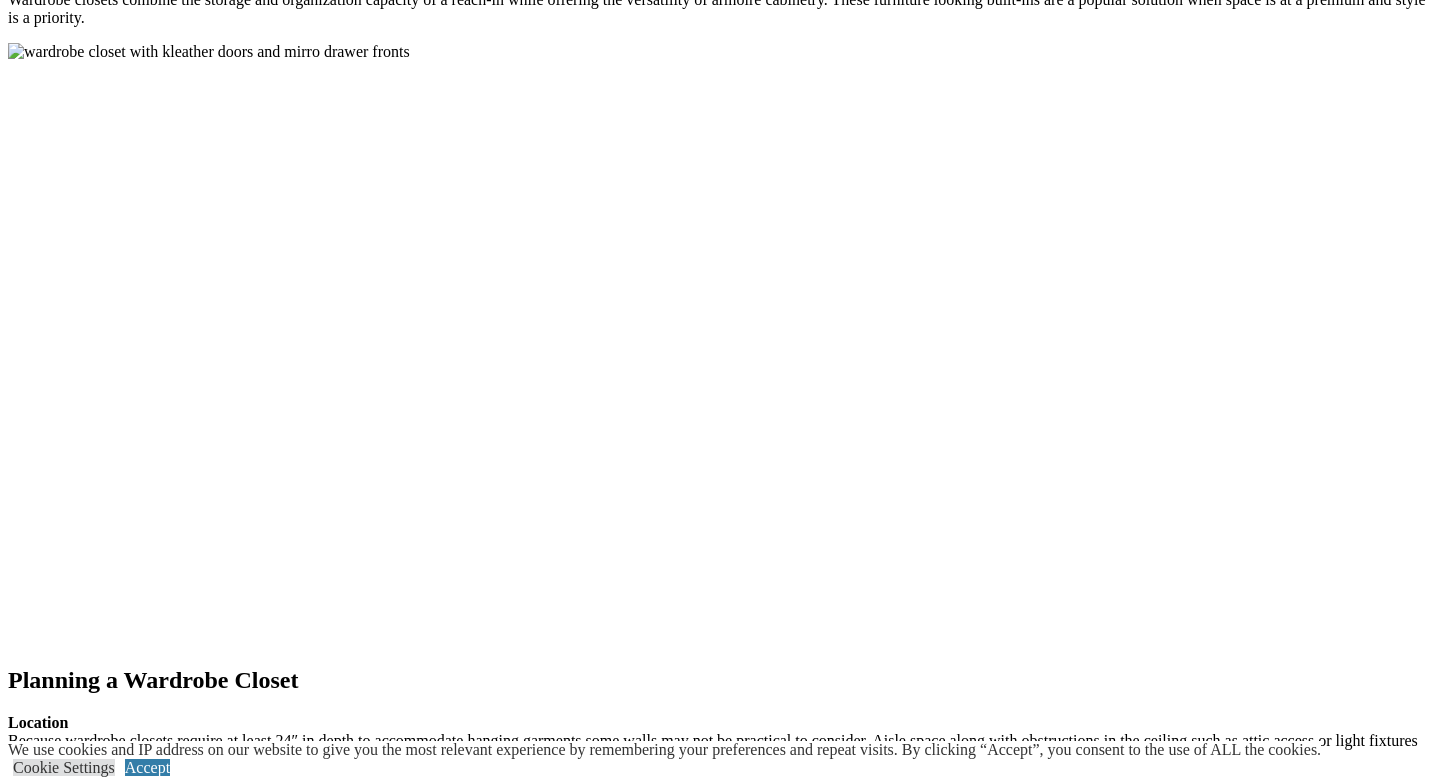 click at bounding box center (720, 9168) 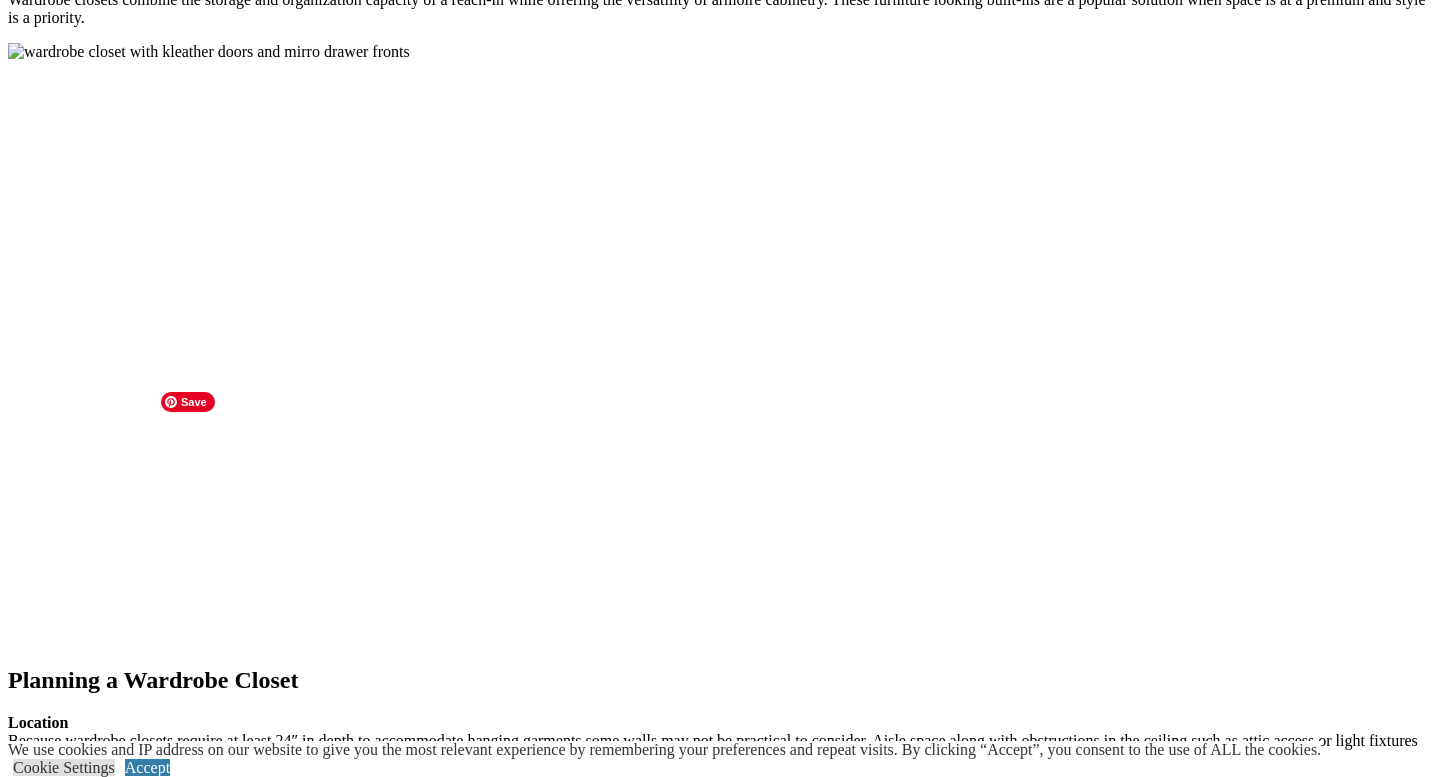 click at bounding box center (-153, 1684) 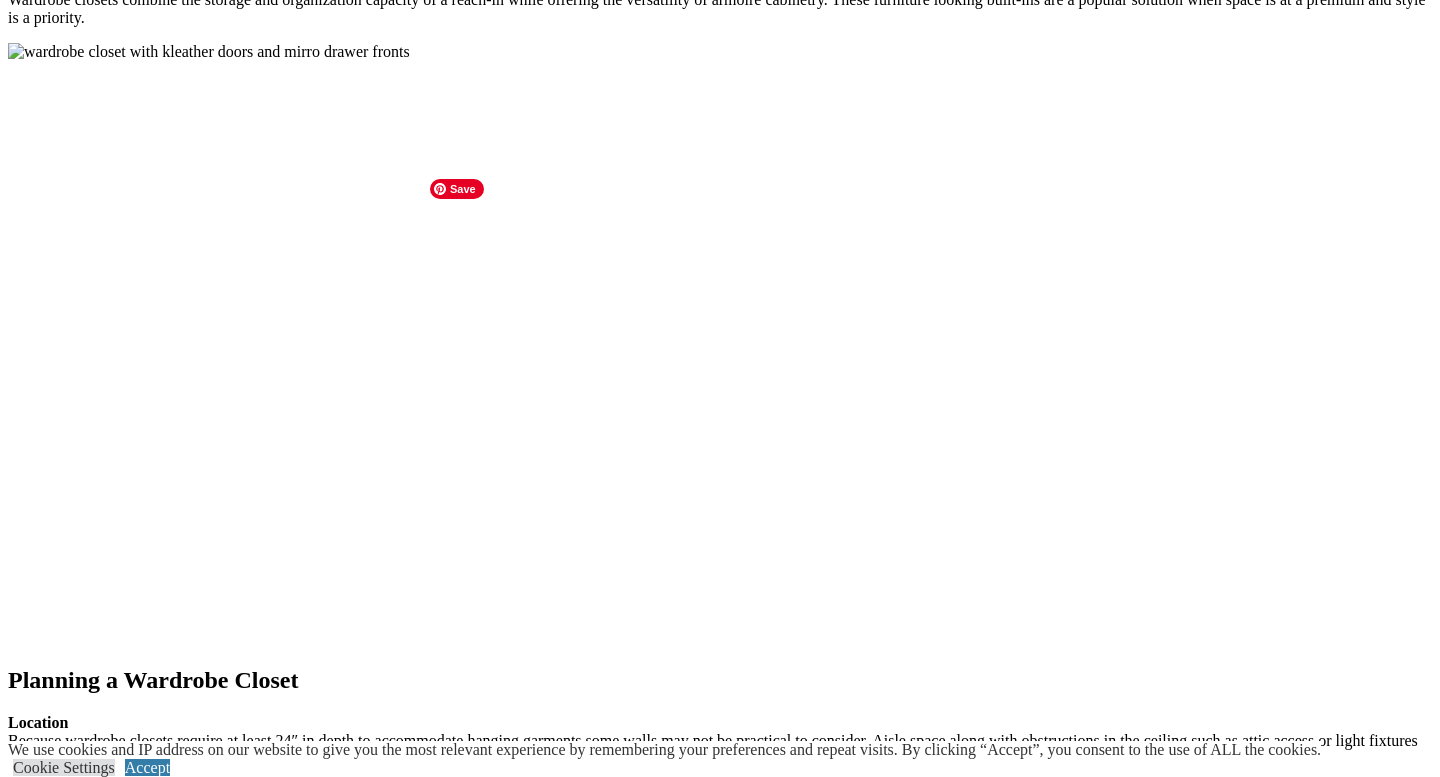 click at bounding box center [134, 9177] 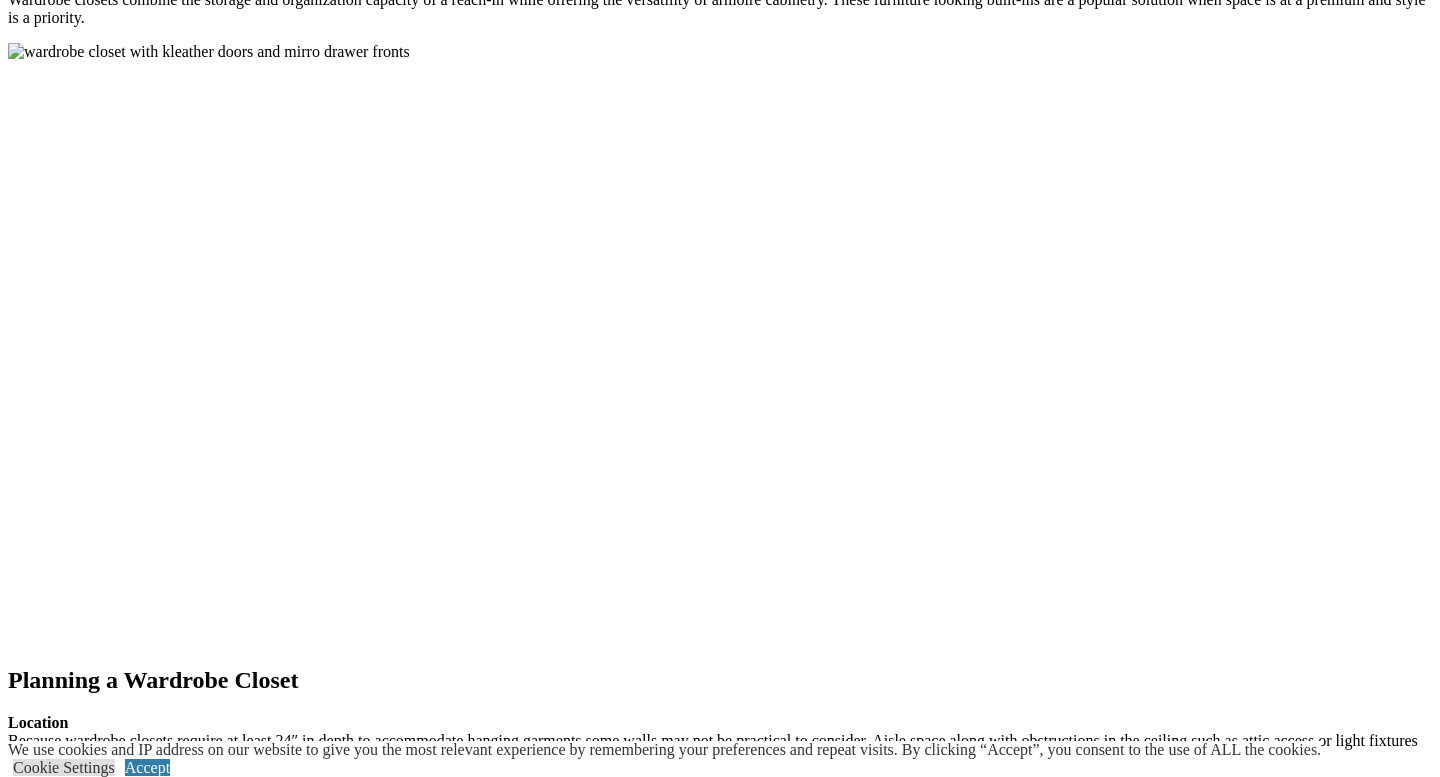 click at bounding box center (720, 9168) 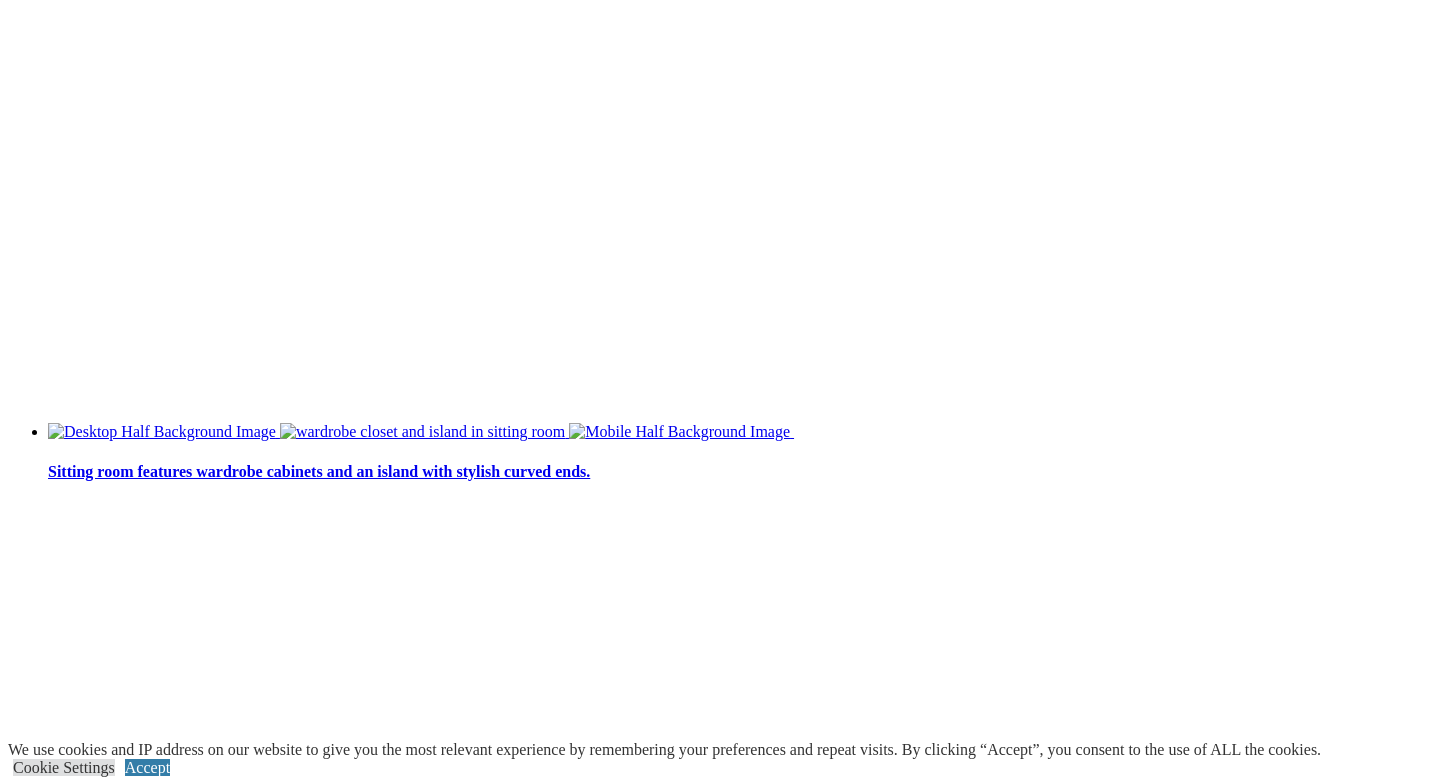 scroll, scrollTop: 5105, scrollLeft: 0, axis: vertical 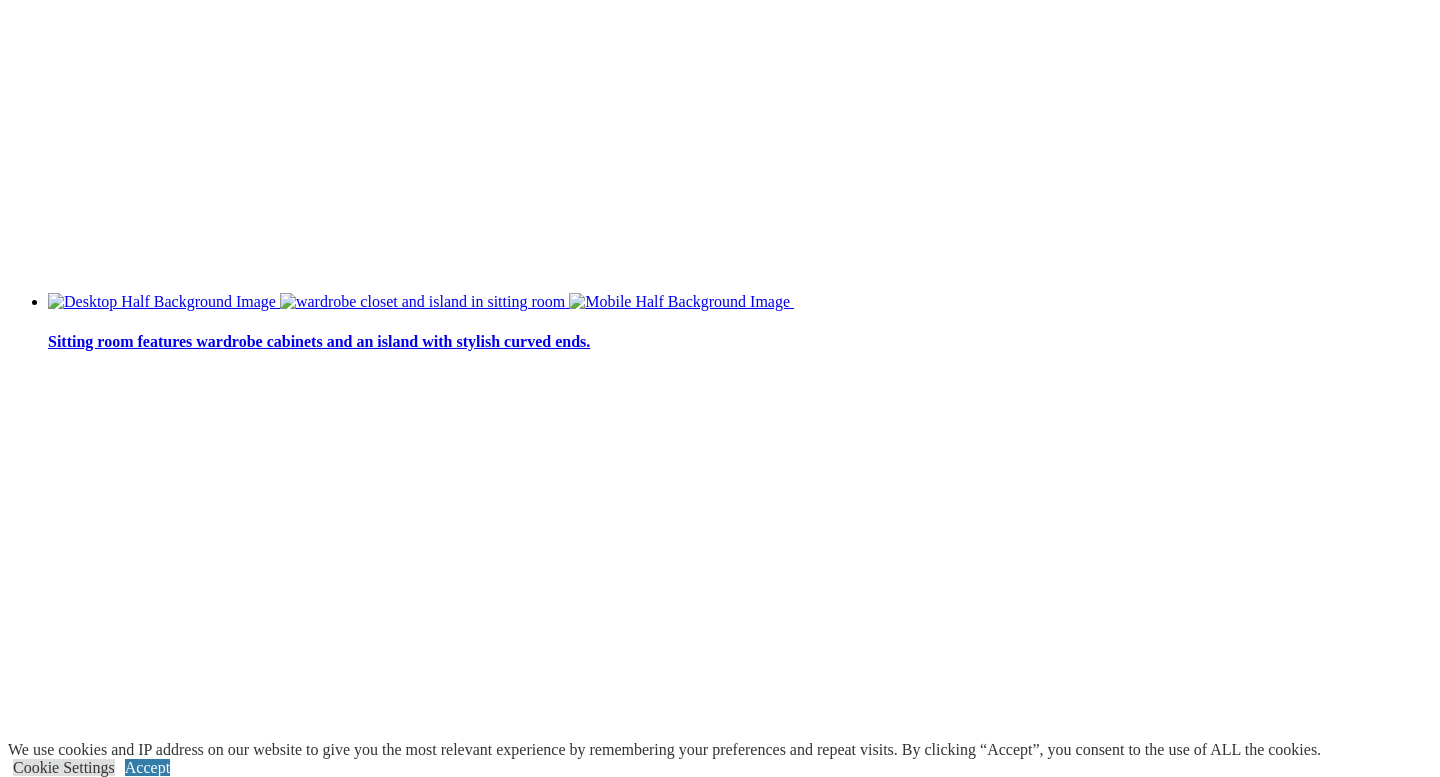 click on "Entertainment Centers" at bounding box center [120, -4057] 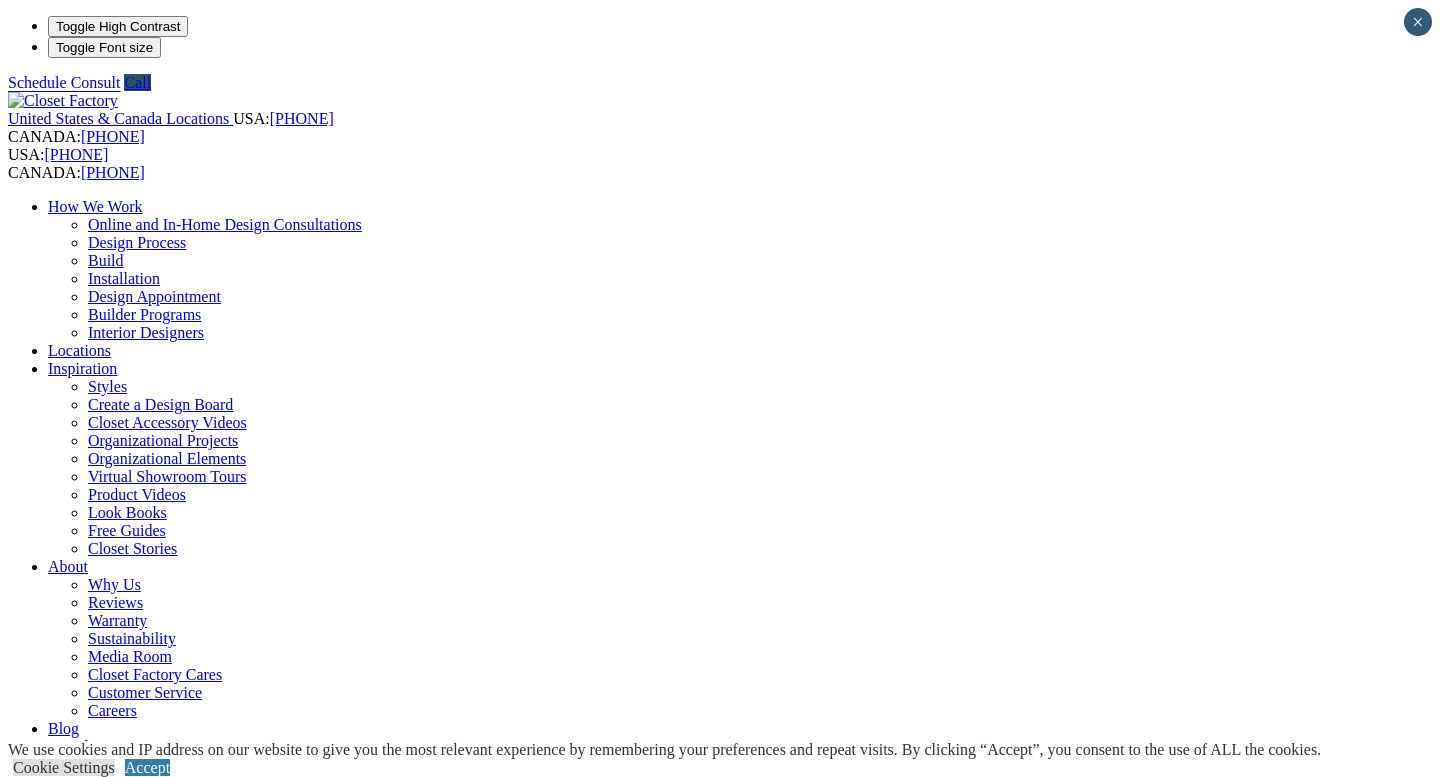 scroll, scrollTop: 0, scrollLeft: 0, axis: both 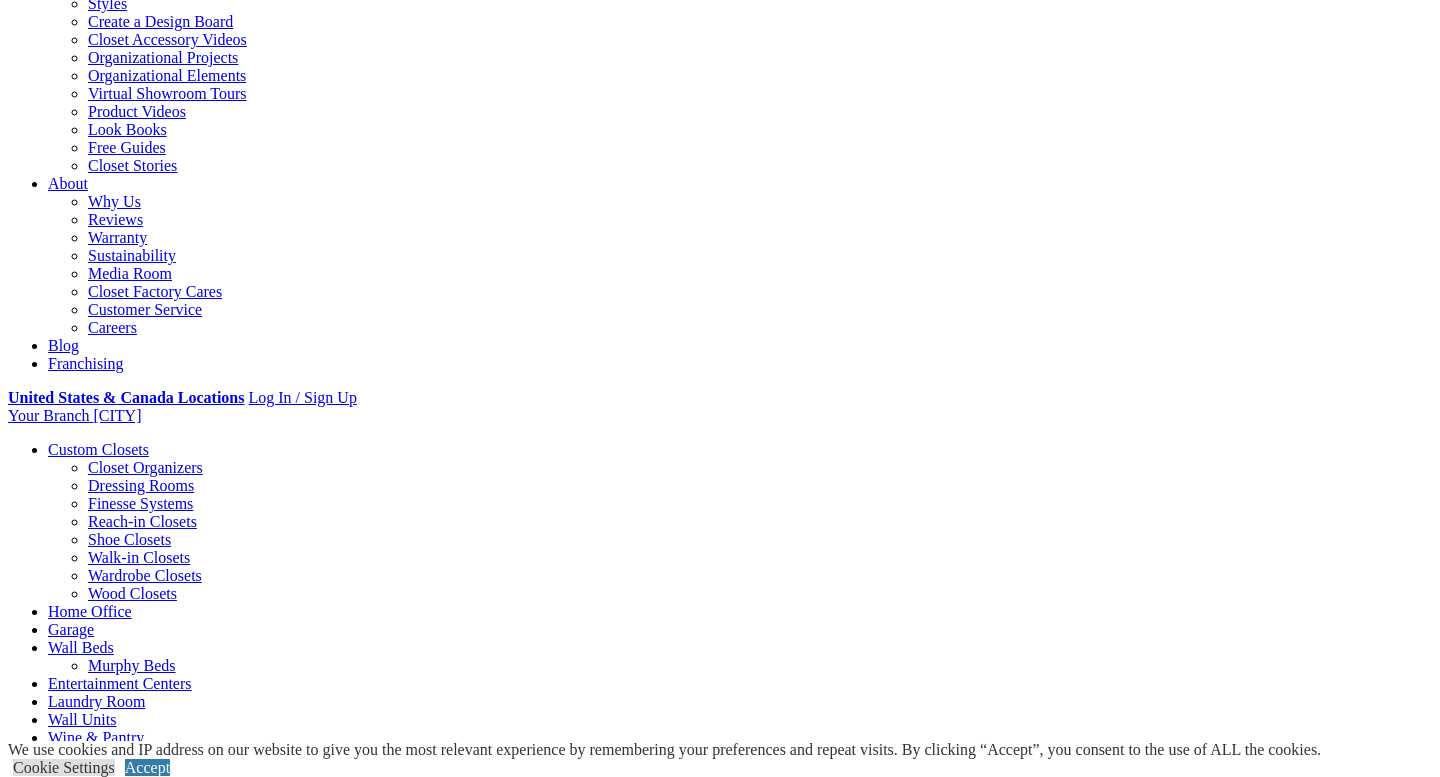 click on "Wall Units" at bounding box center (82, 719) 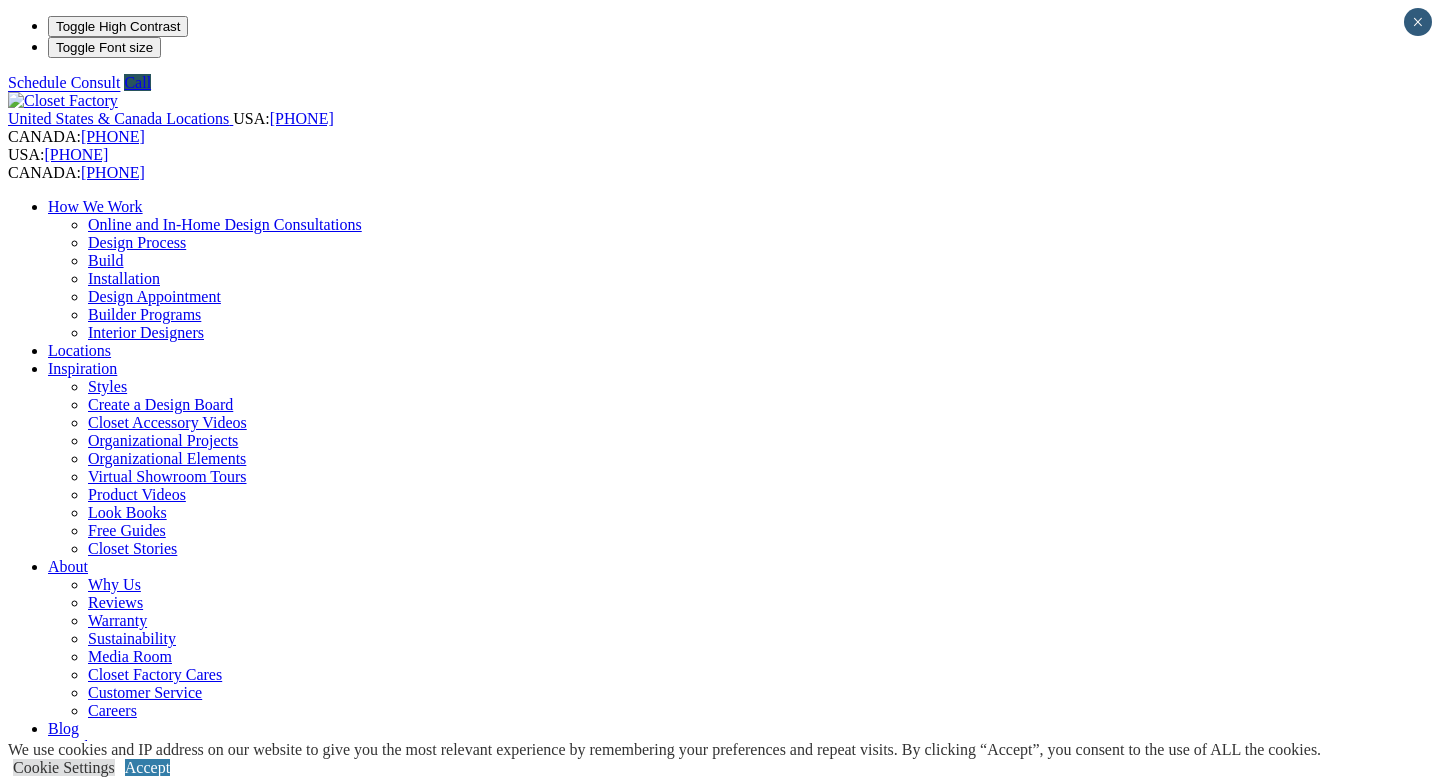 scroll, scrollTop: 0, scrollLeft: 0, axis: both 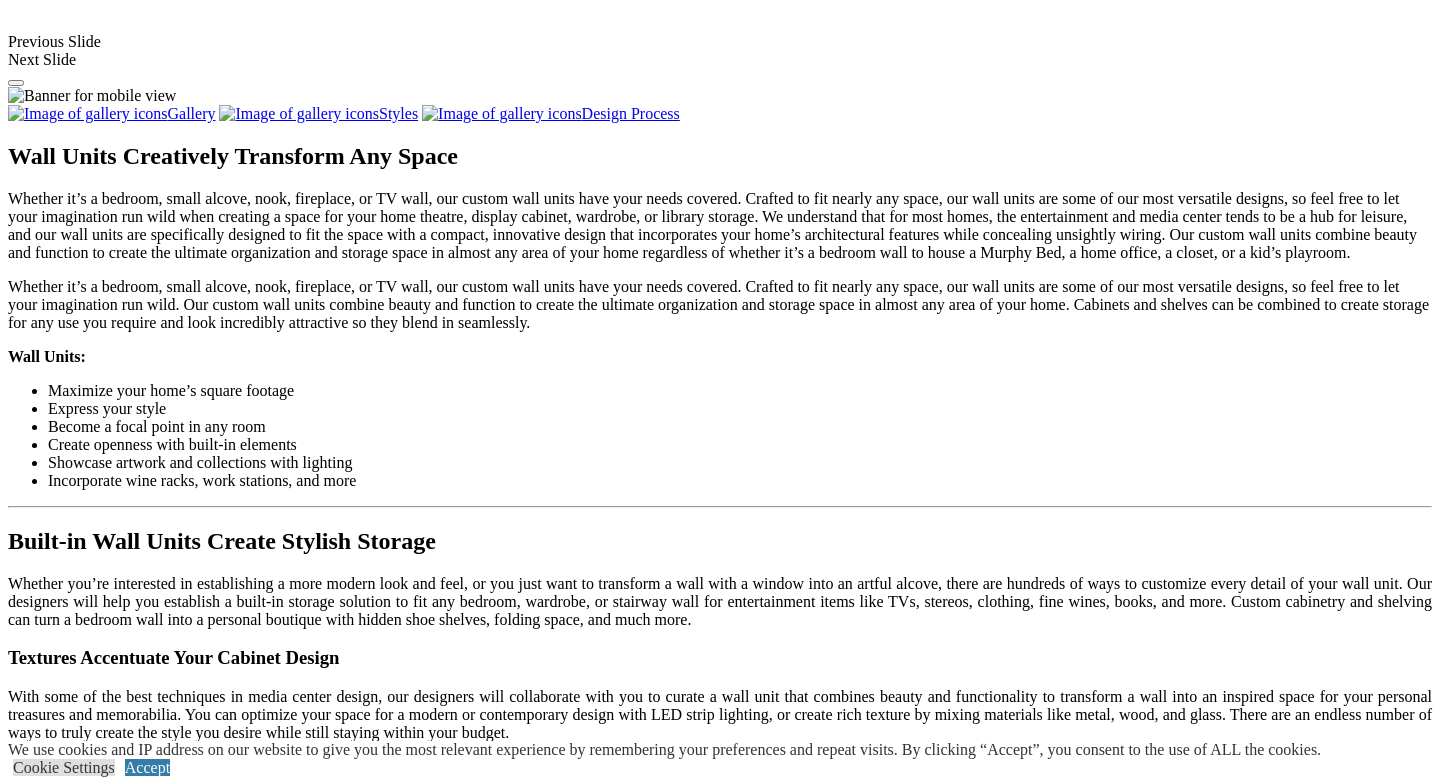 click on "Load More" at bounding box center [44, 1736] 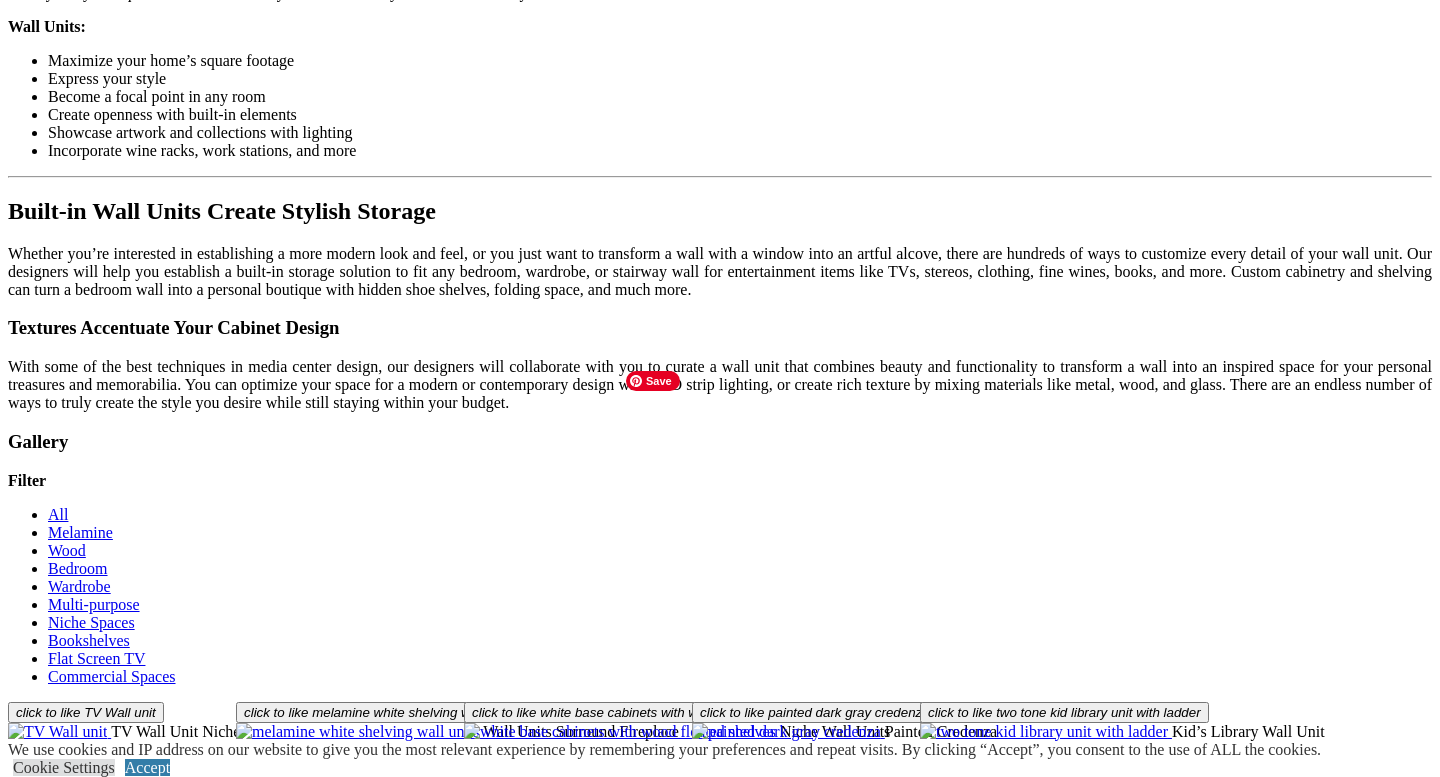 scroll, scrollTop: 2193, scrollLeft: 0, axis: vertical 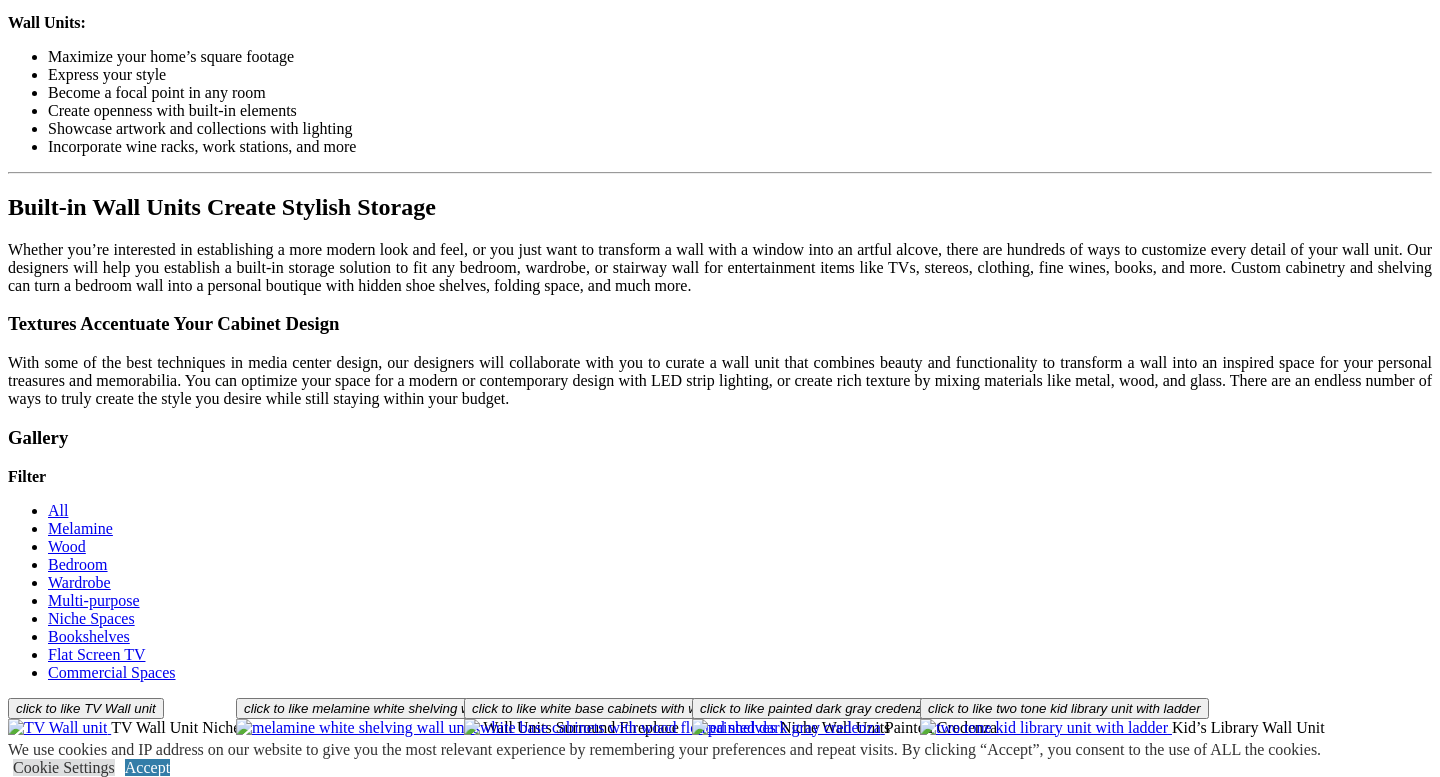click on "Load More" at bounding box center (44, 1750) 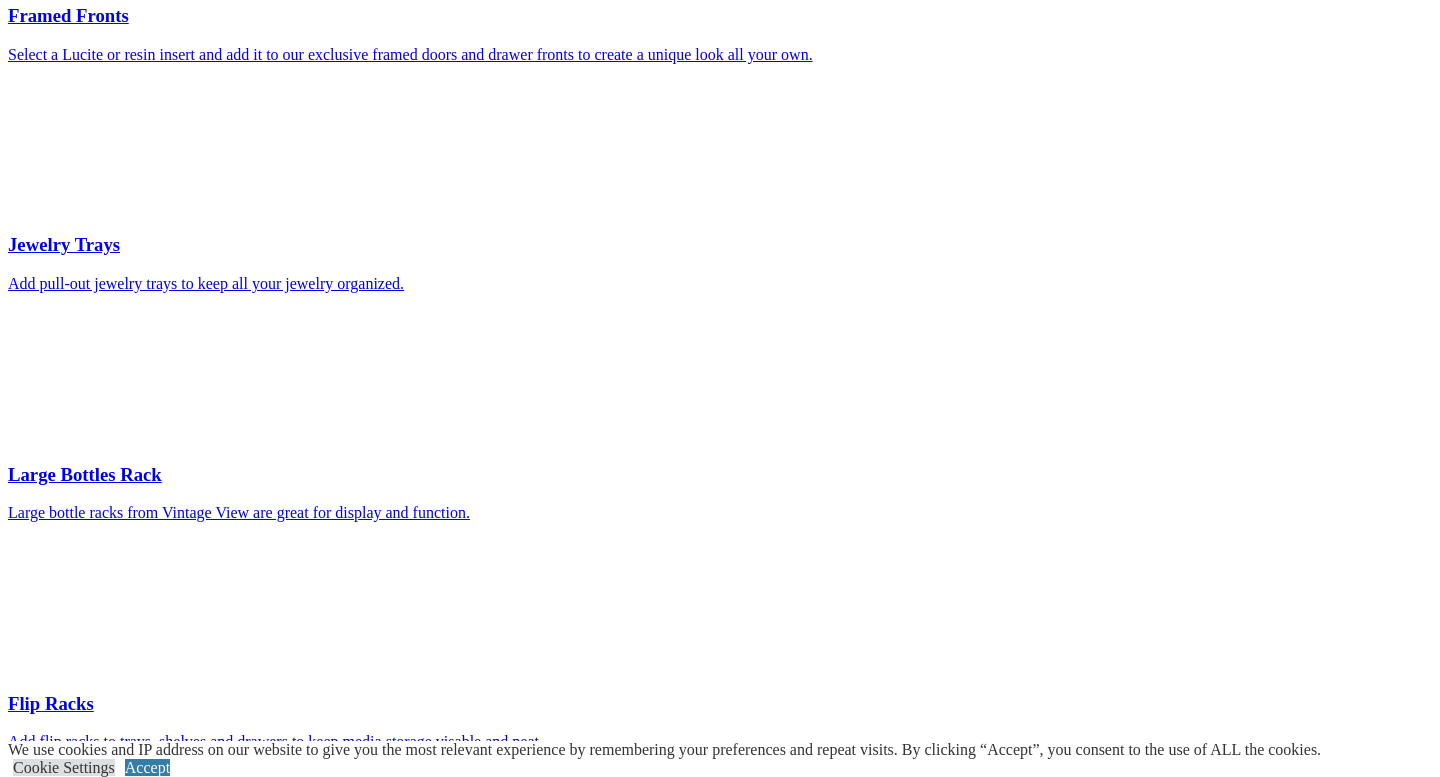 scroll, scrollTop: 4920, scrollLeft: 0, axis: vertical 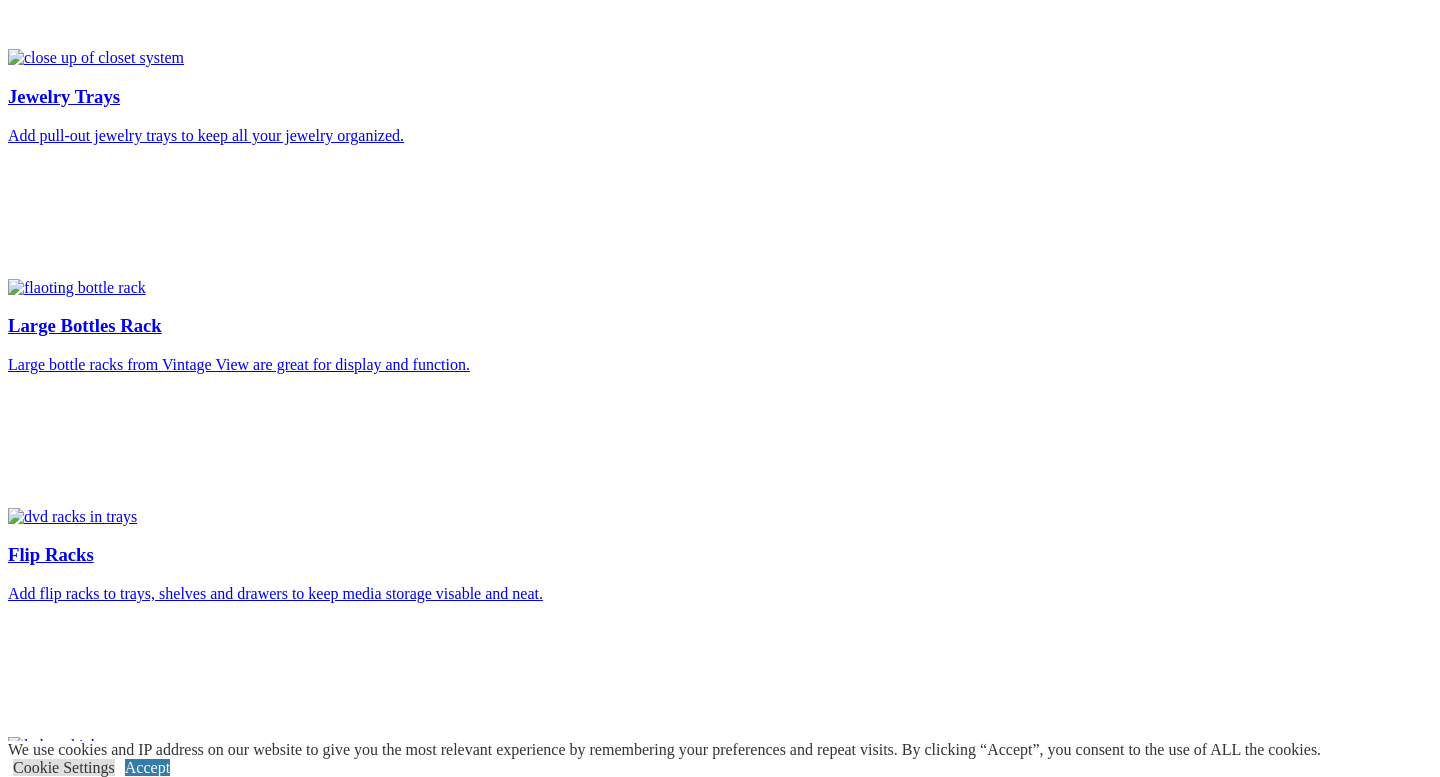 click on "More" at bounding box center [65, -3710] 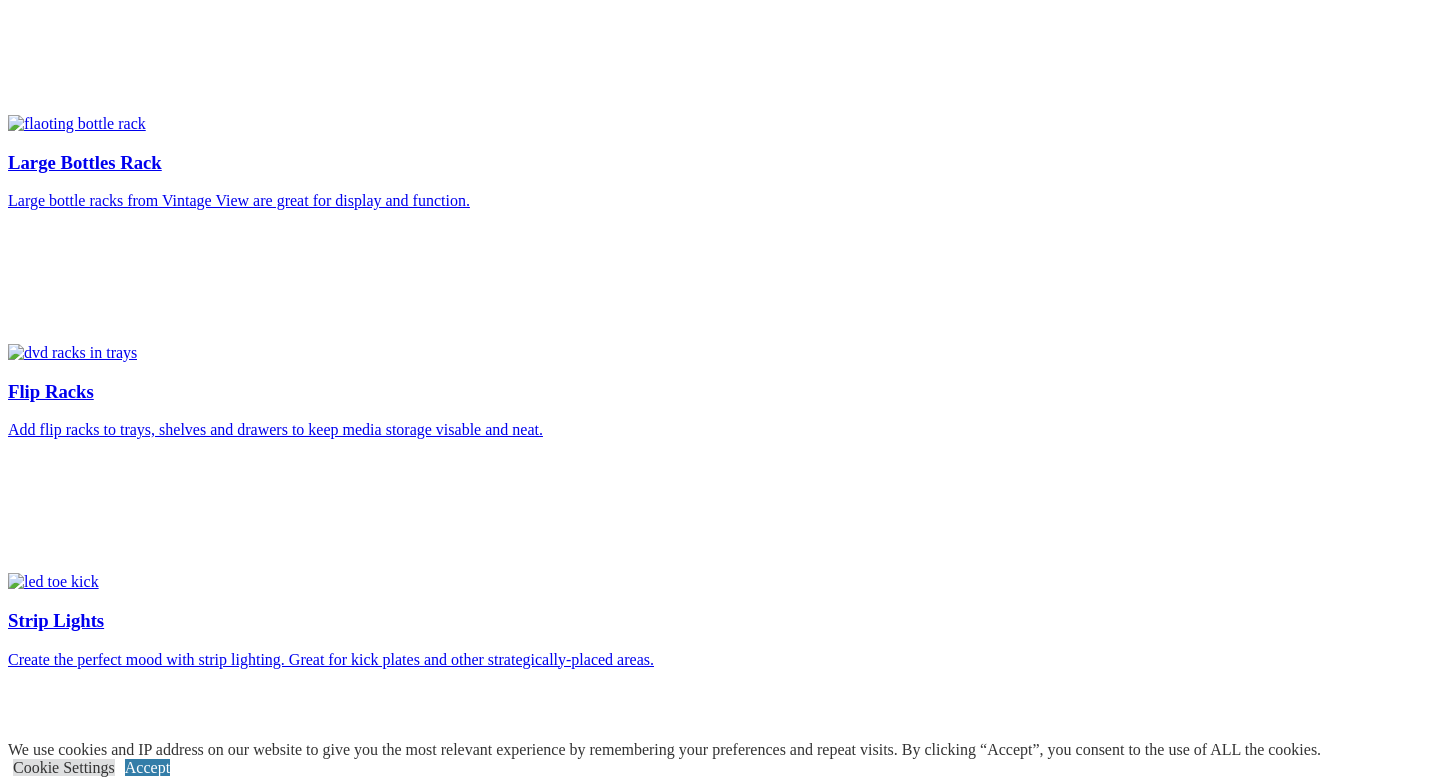 click on "More" at bounding box center [65, -3710] 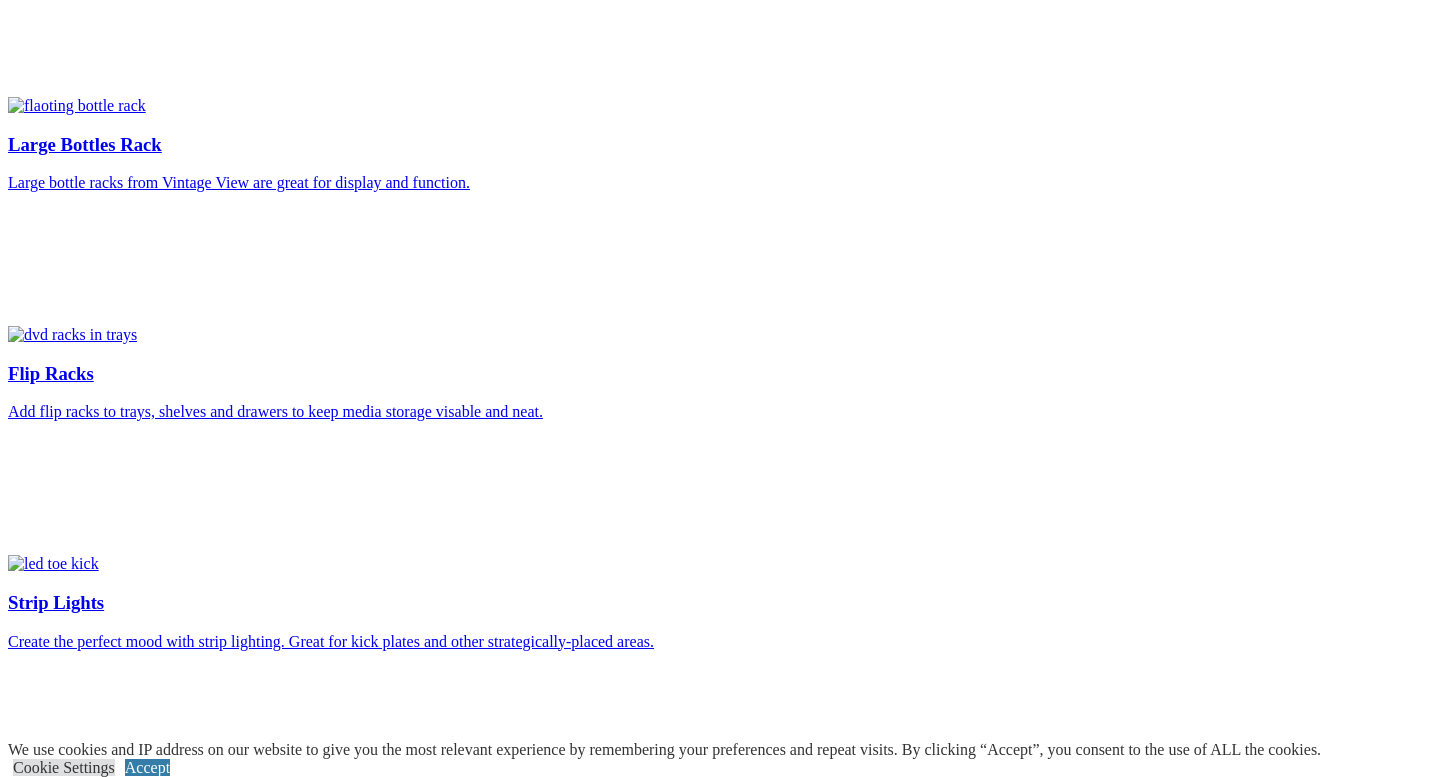 click on "Home Office" at bounding box center (90, -3926) 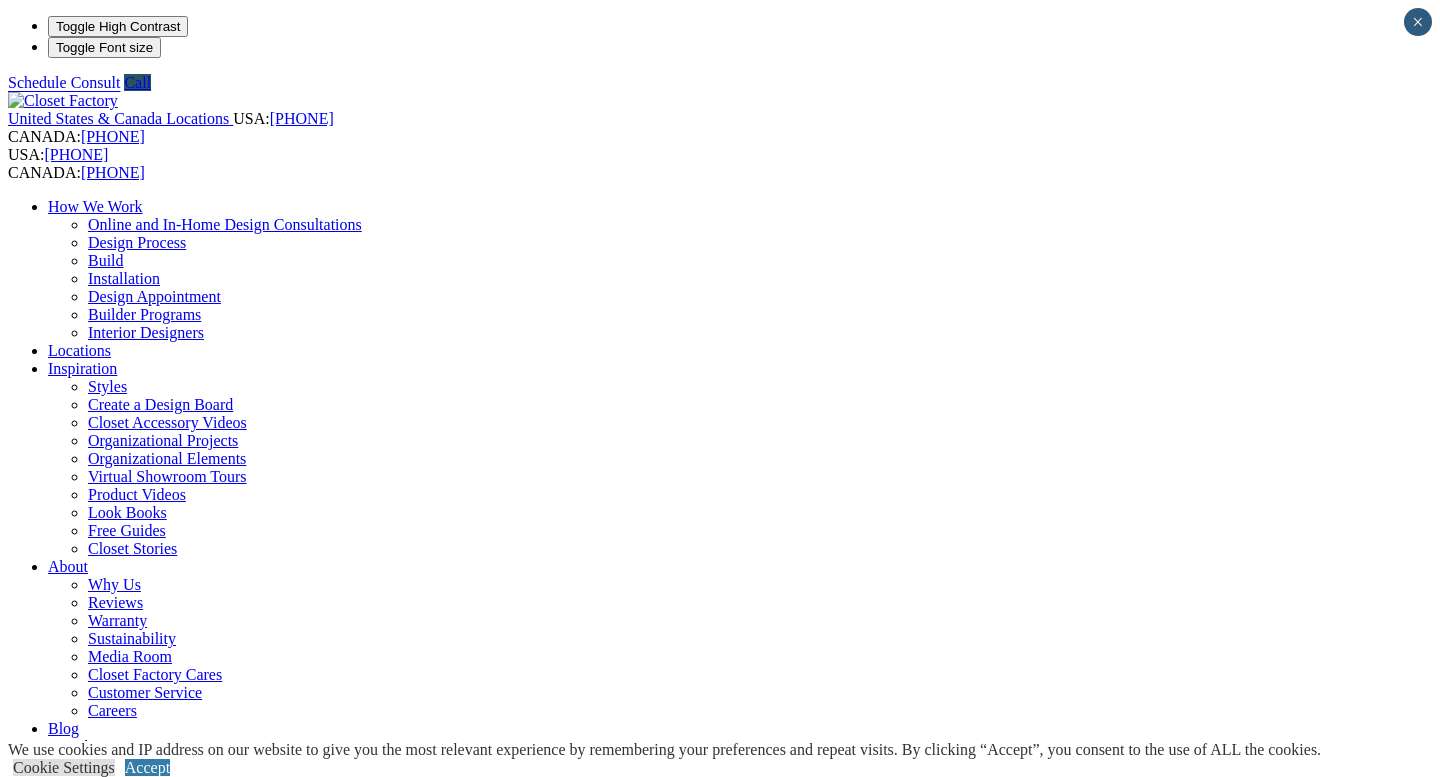 scroll, scrollTop: 0, scrollLeft: 0, axis: both 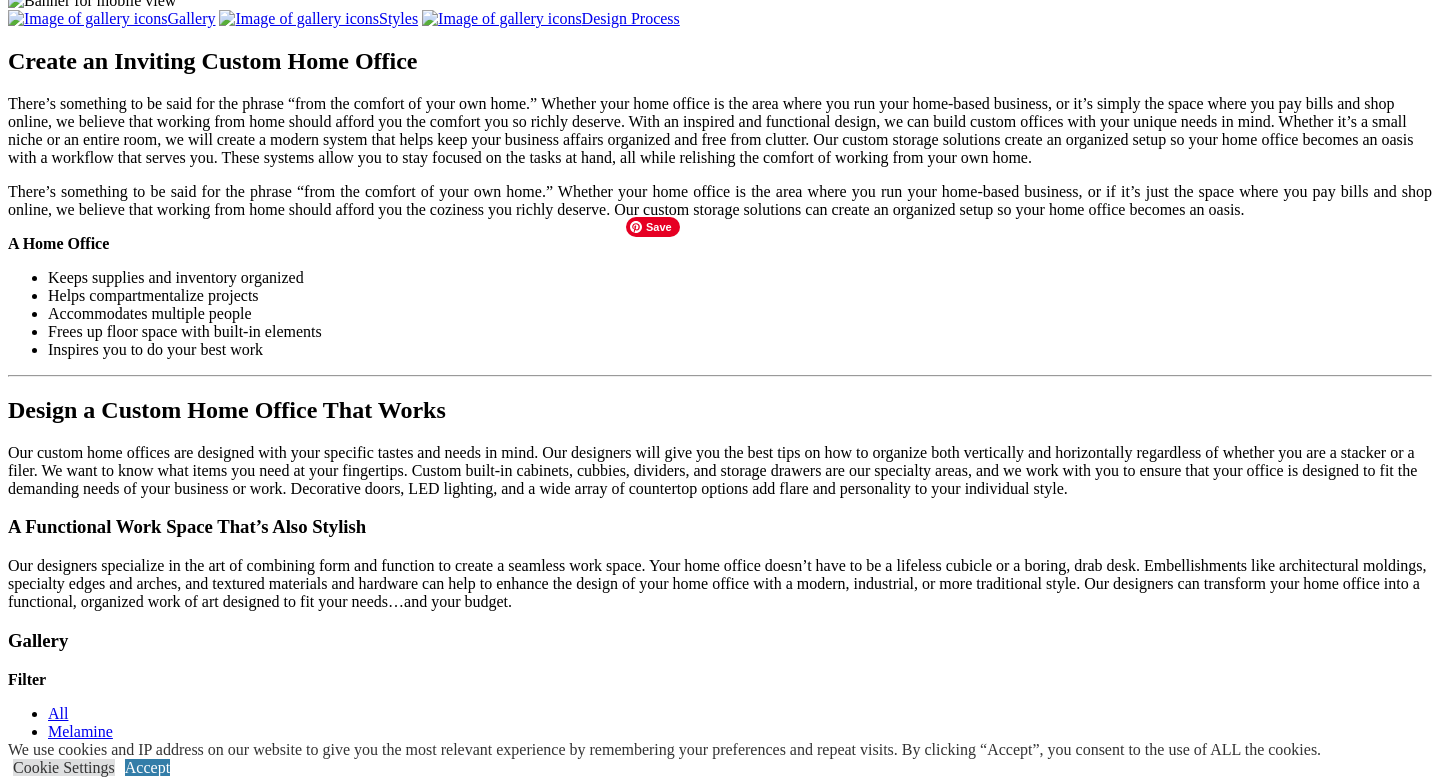 click on "Load More" at bounding box center (44, 1587) 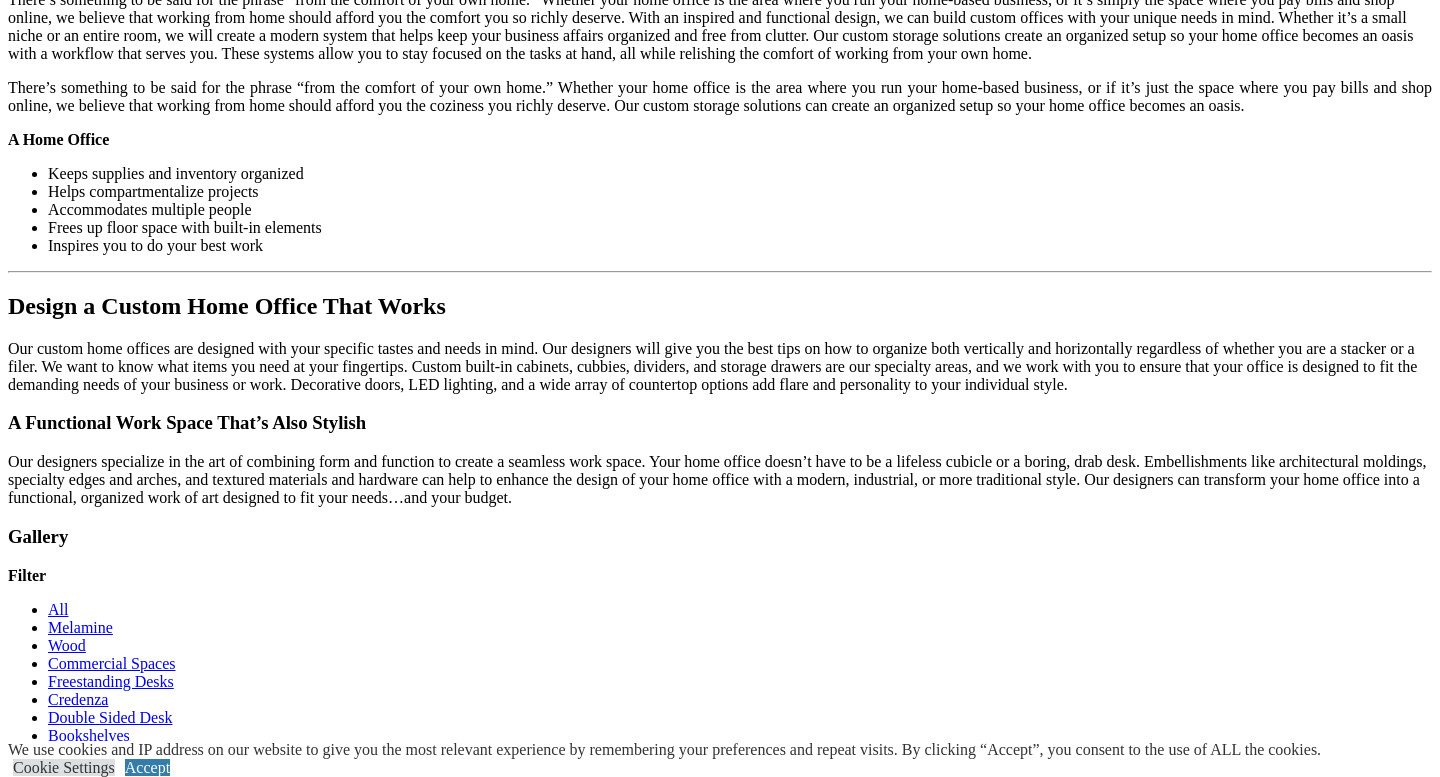 scroll, scrollTop: 2146, scrollLeft: 0, axis: vertical 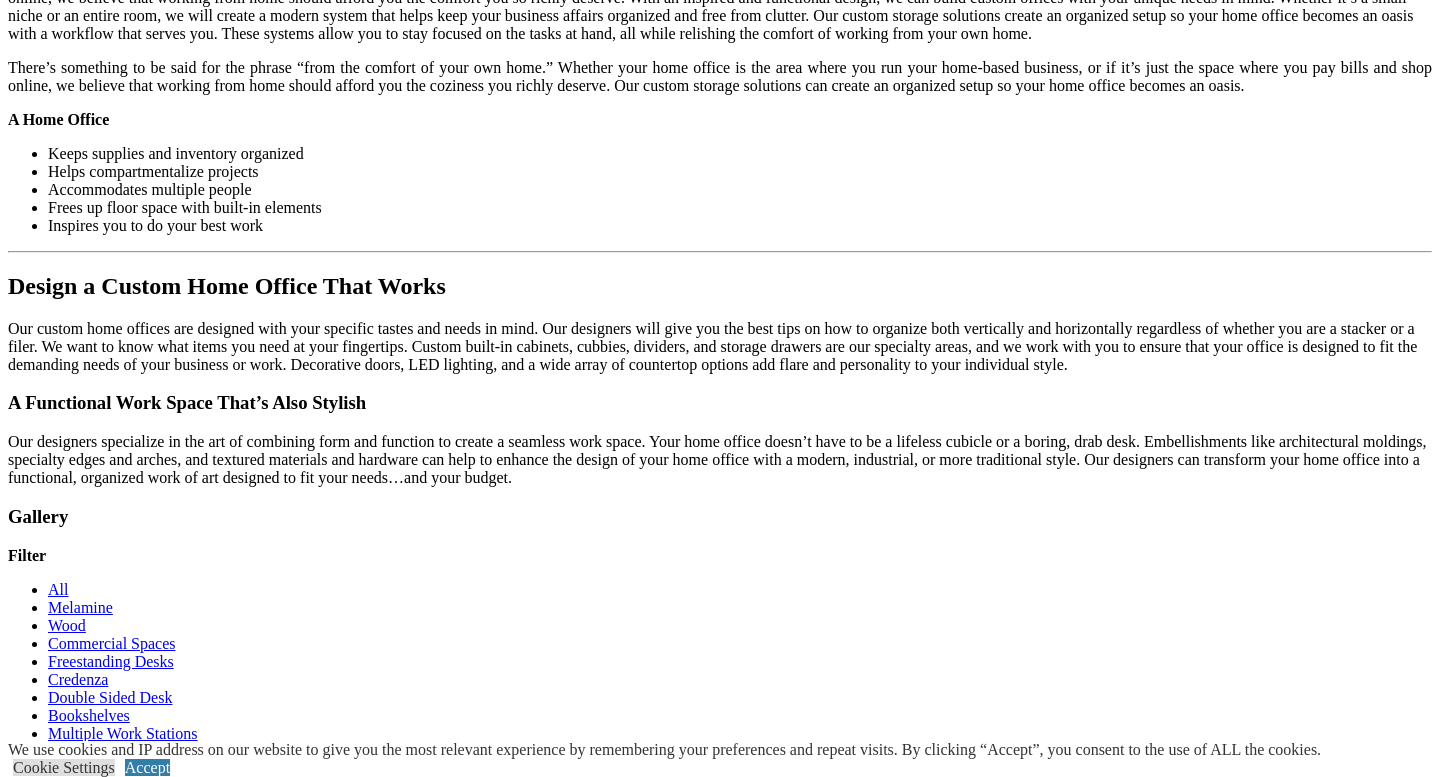 click on "Load More" at bounding box center (44, 1811) 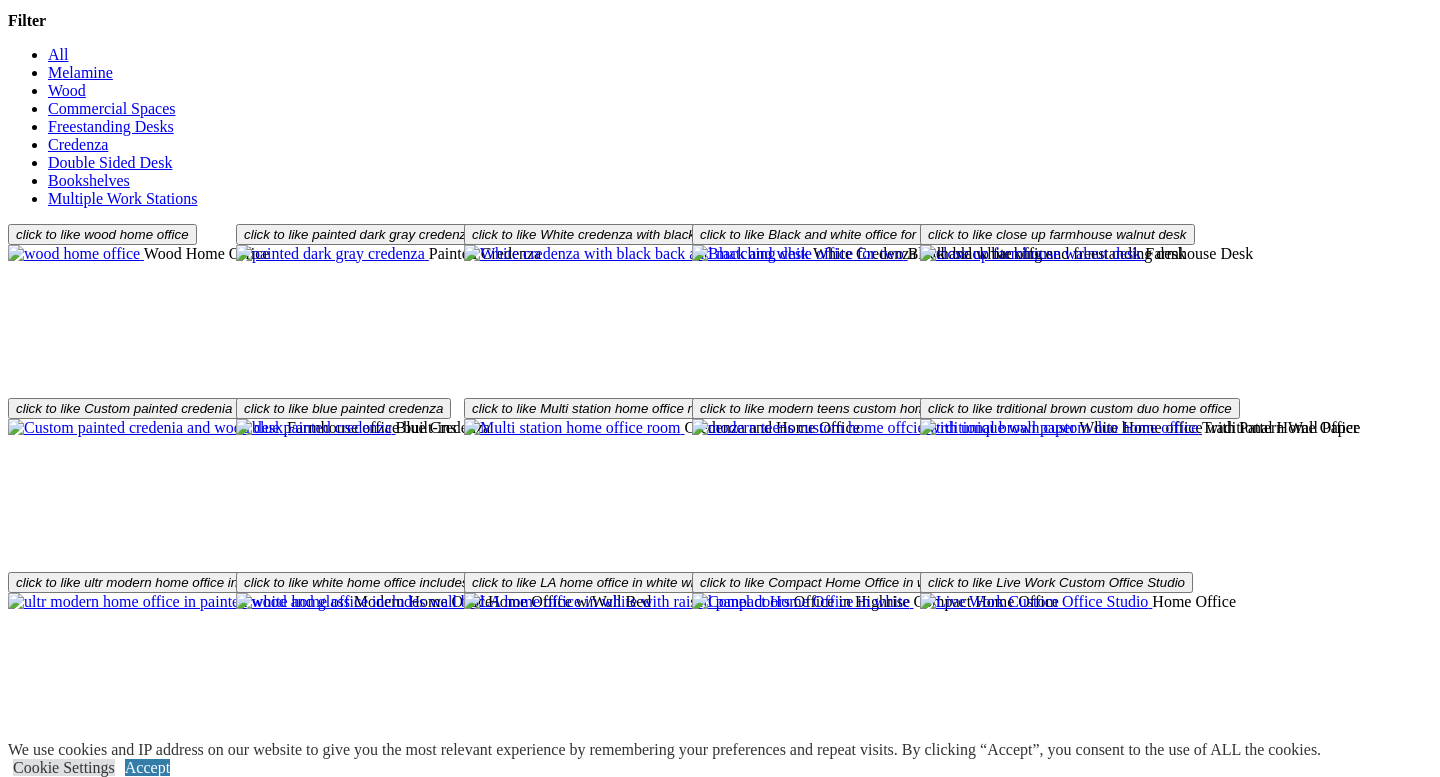 scroll, scrollTop: 2678, scrollLeft: 0, axis: vertical 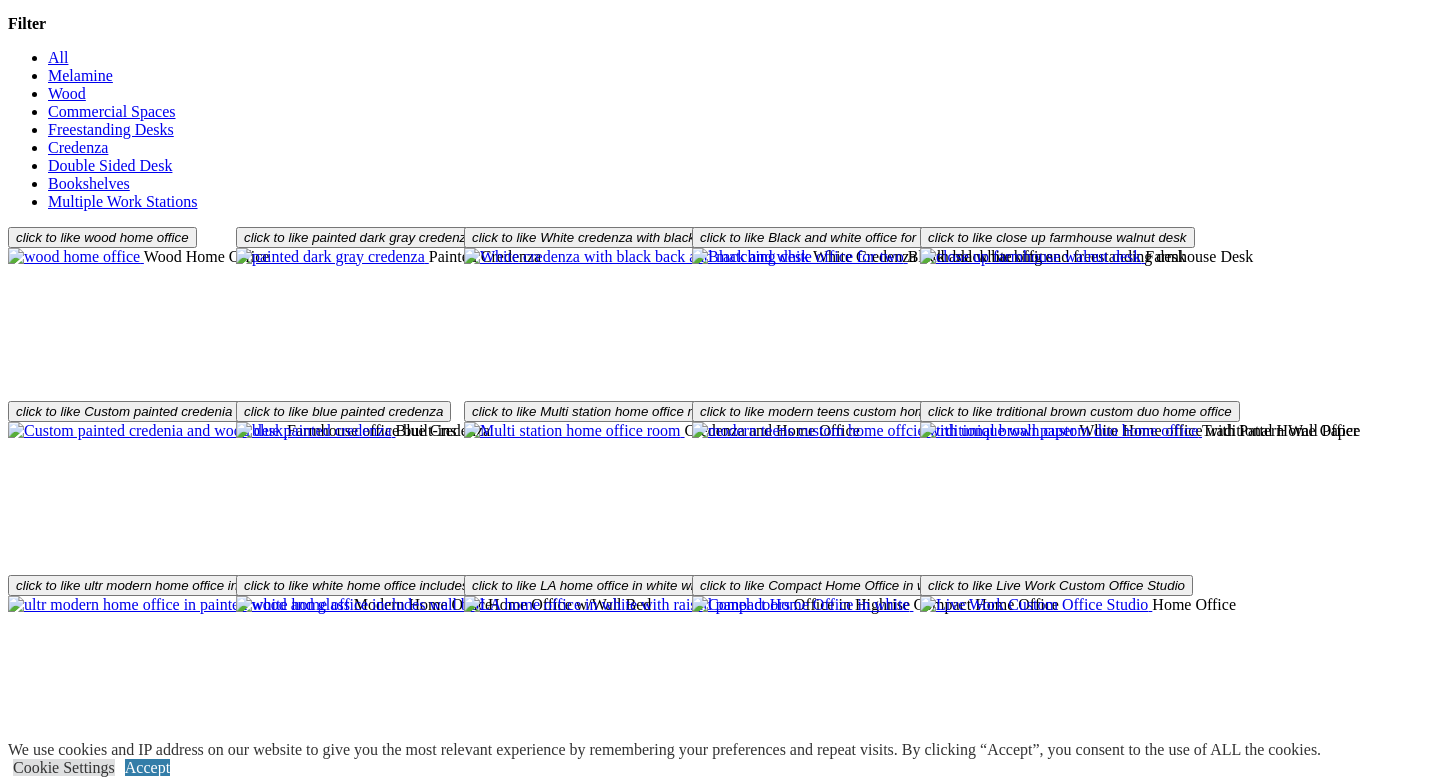 click on "Load More" at bounding box center (44, 1627) 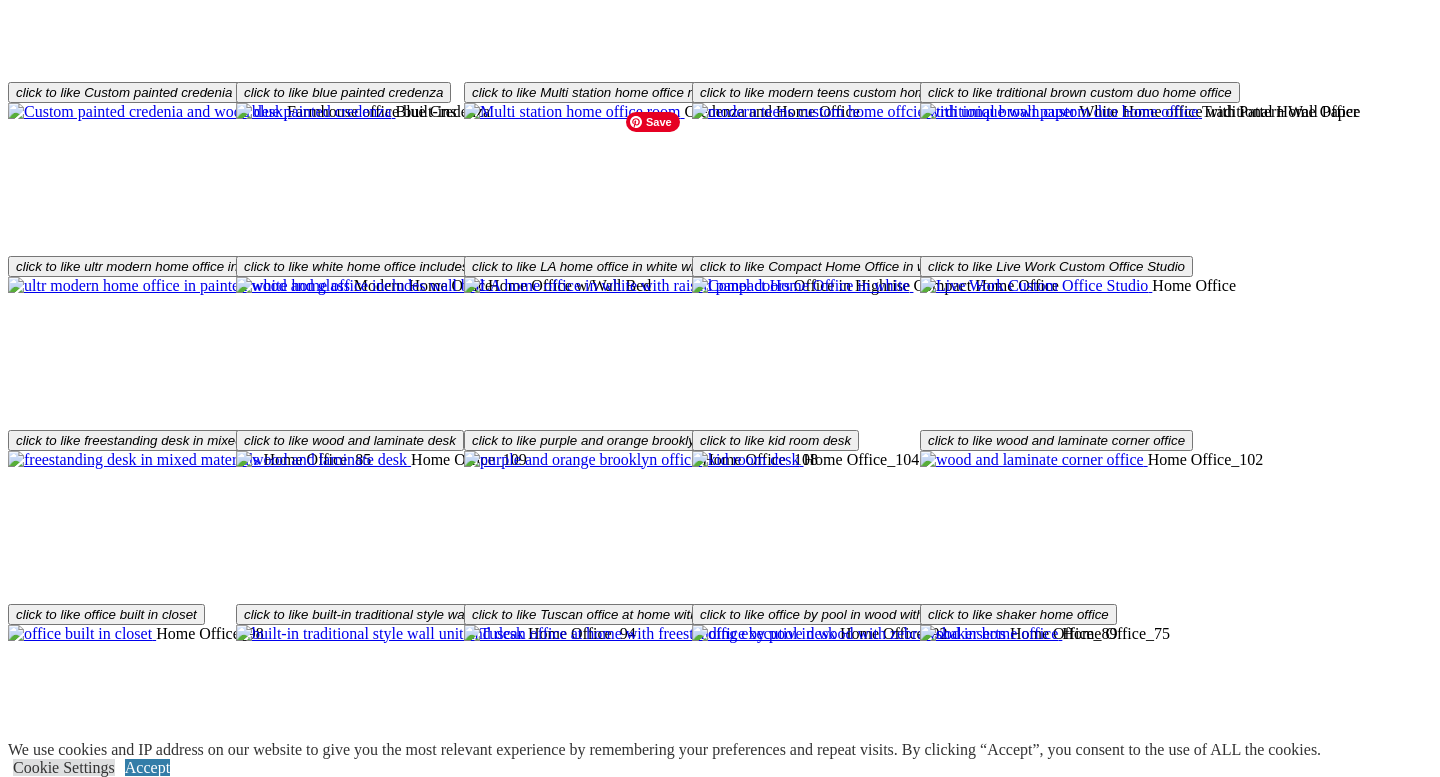 scroll, scrollTop: 3010, scrollLeft: 0, axis: vertical 